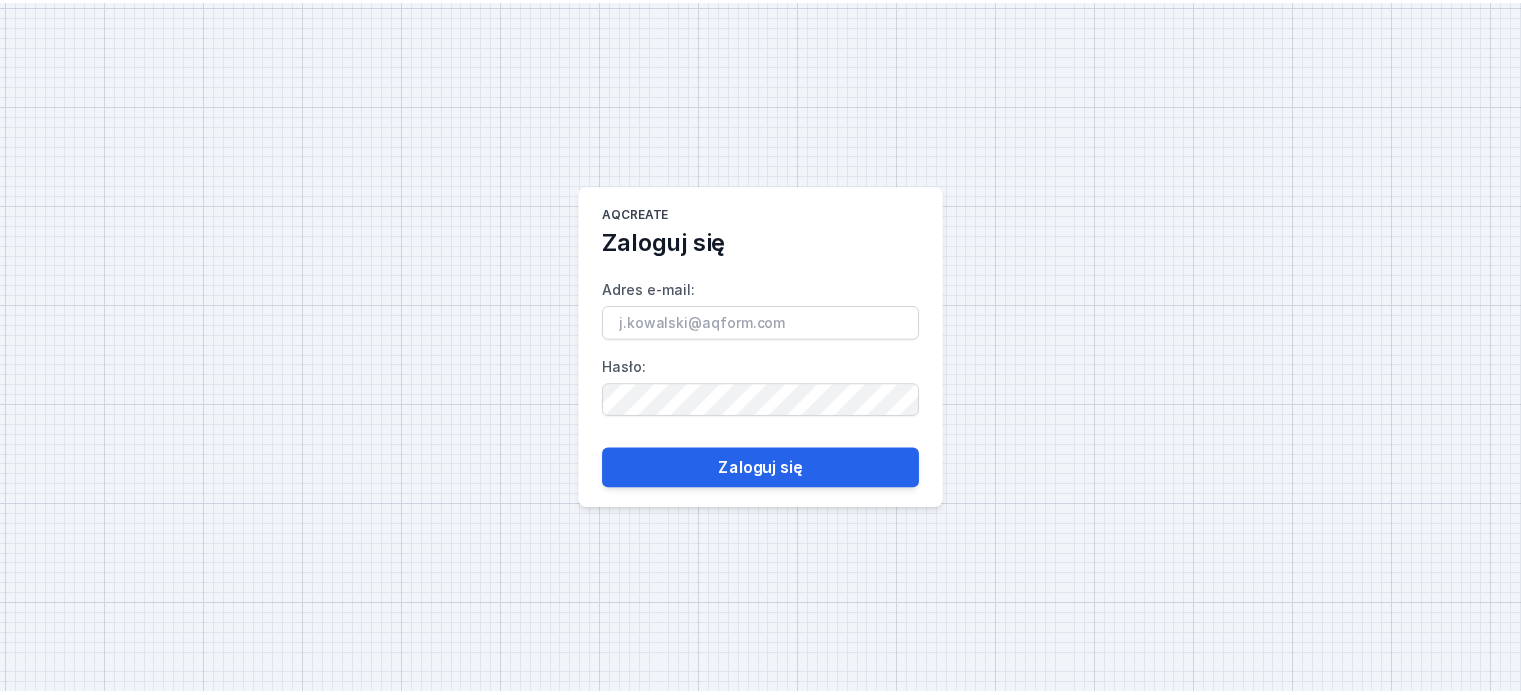 scroll, scrollTop: 0, scrollLeft: 0, axis: both 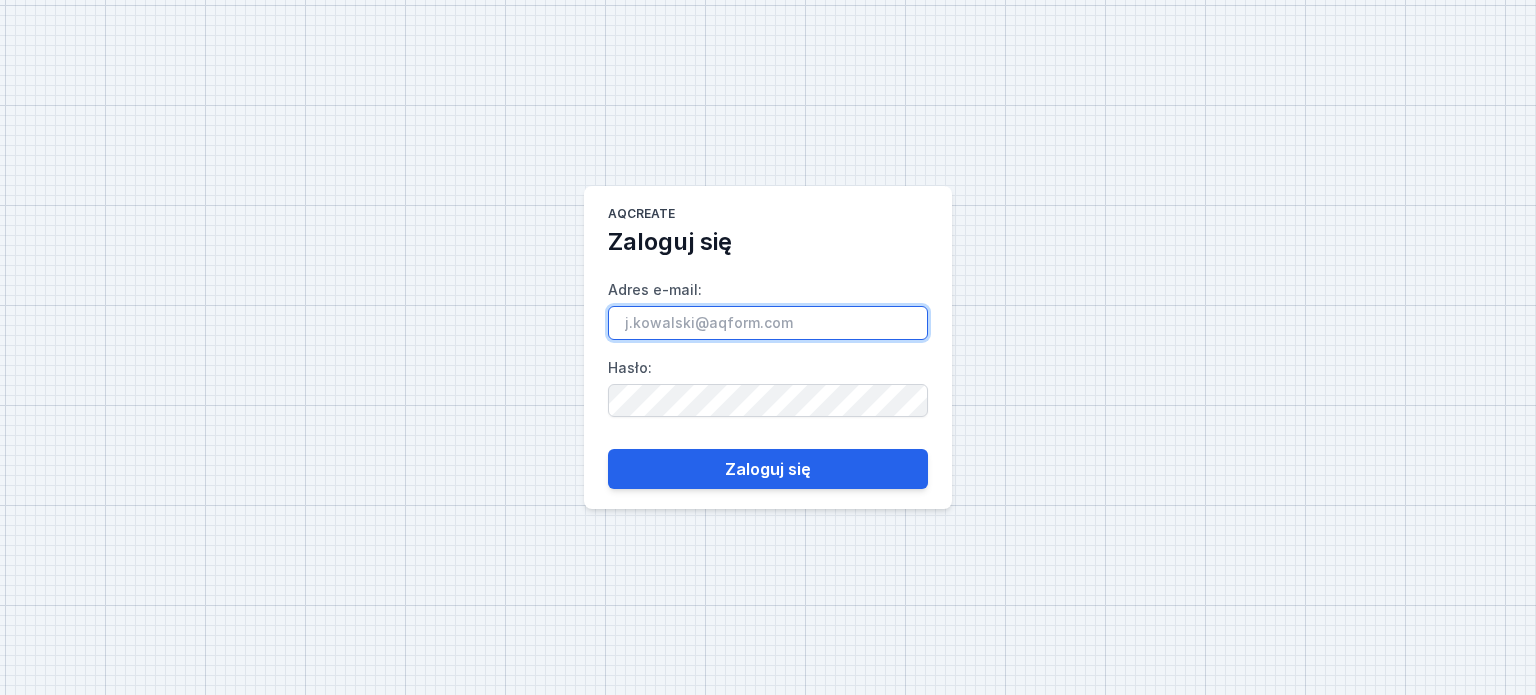 paste on "[EMAIL]" 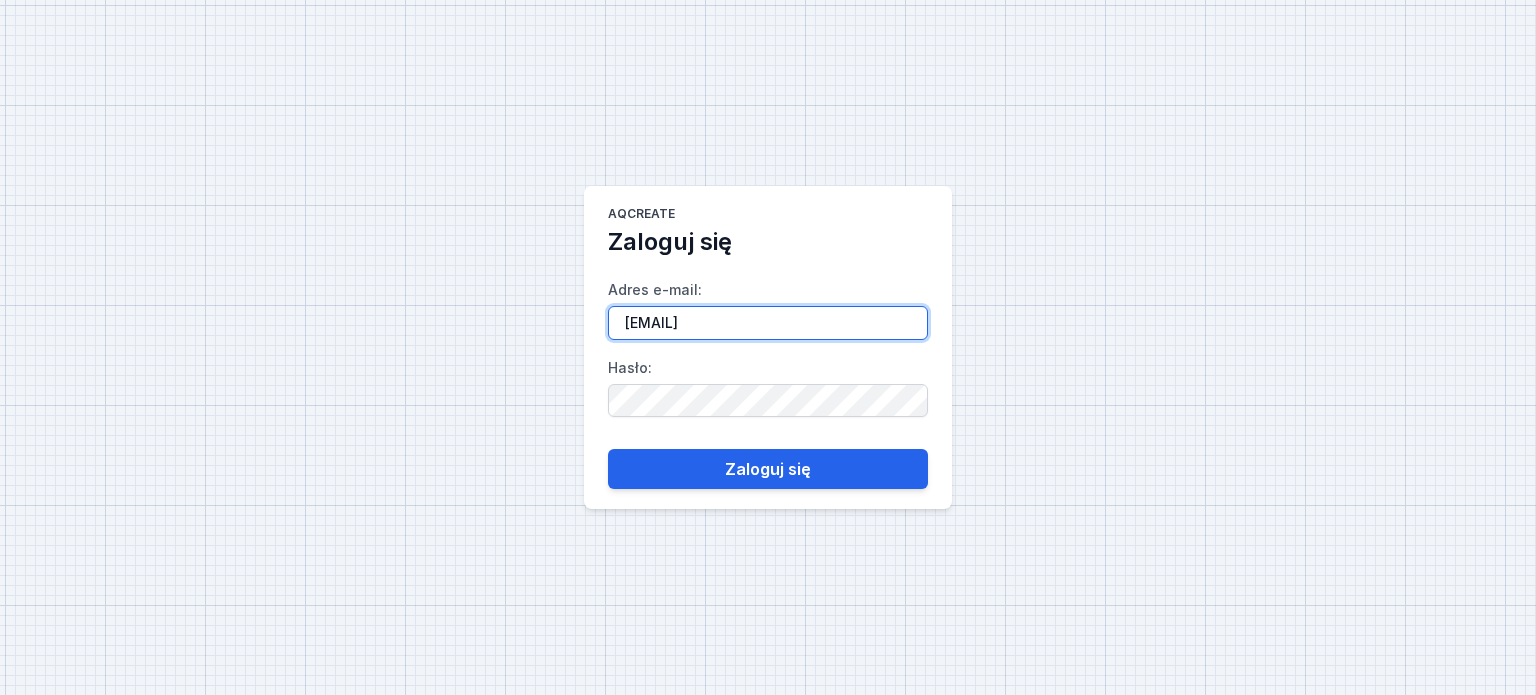 click on "[EMAIL]" at bounding box center (768, 323) 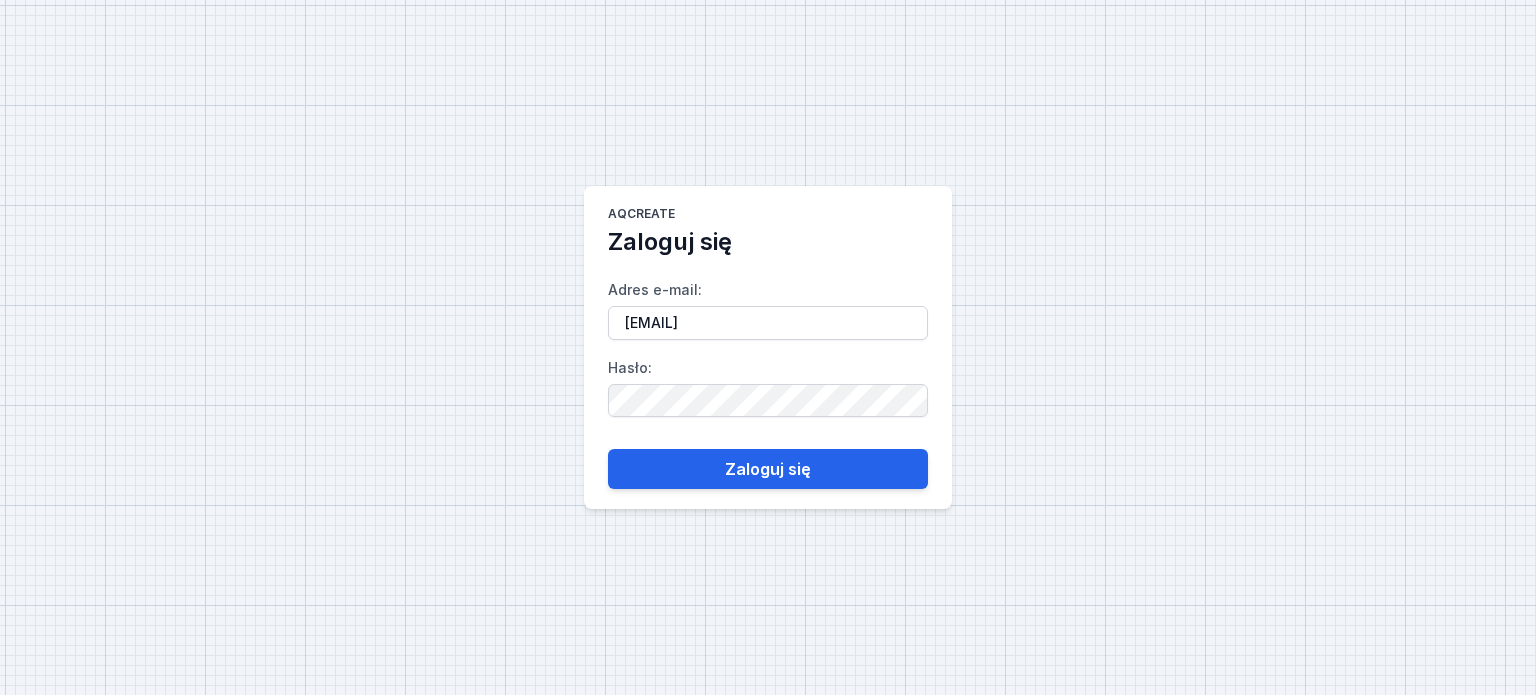 click on "Adres e-mail : [EMAIL] Hasło : Zaloguj się" at bounding box center (768, 374) 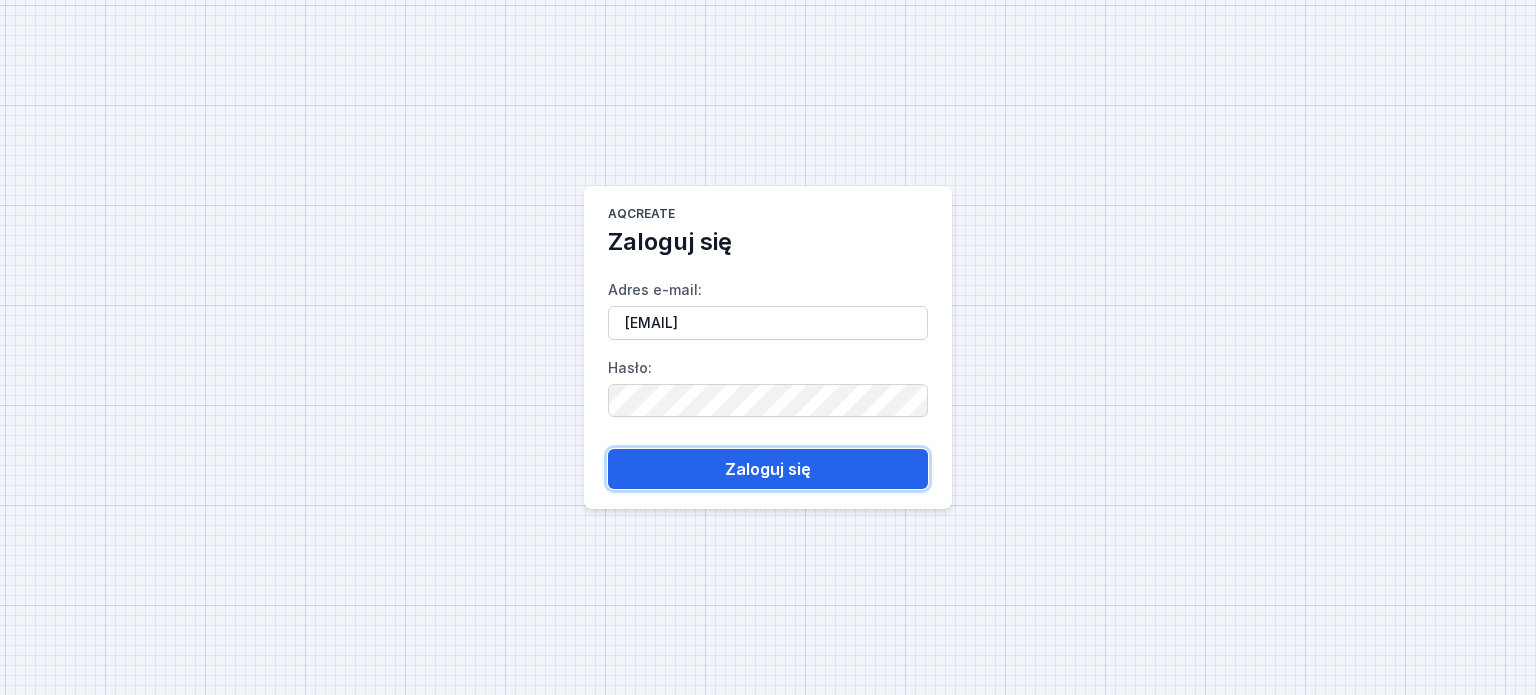 click on "Zaloguj się" at bounding box center [768, 469] 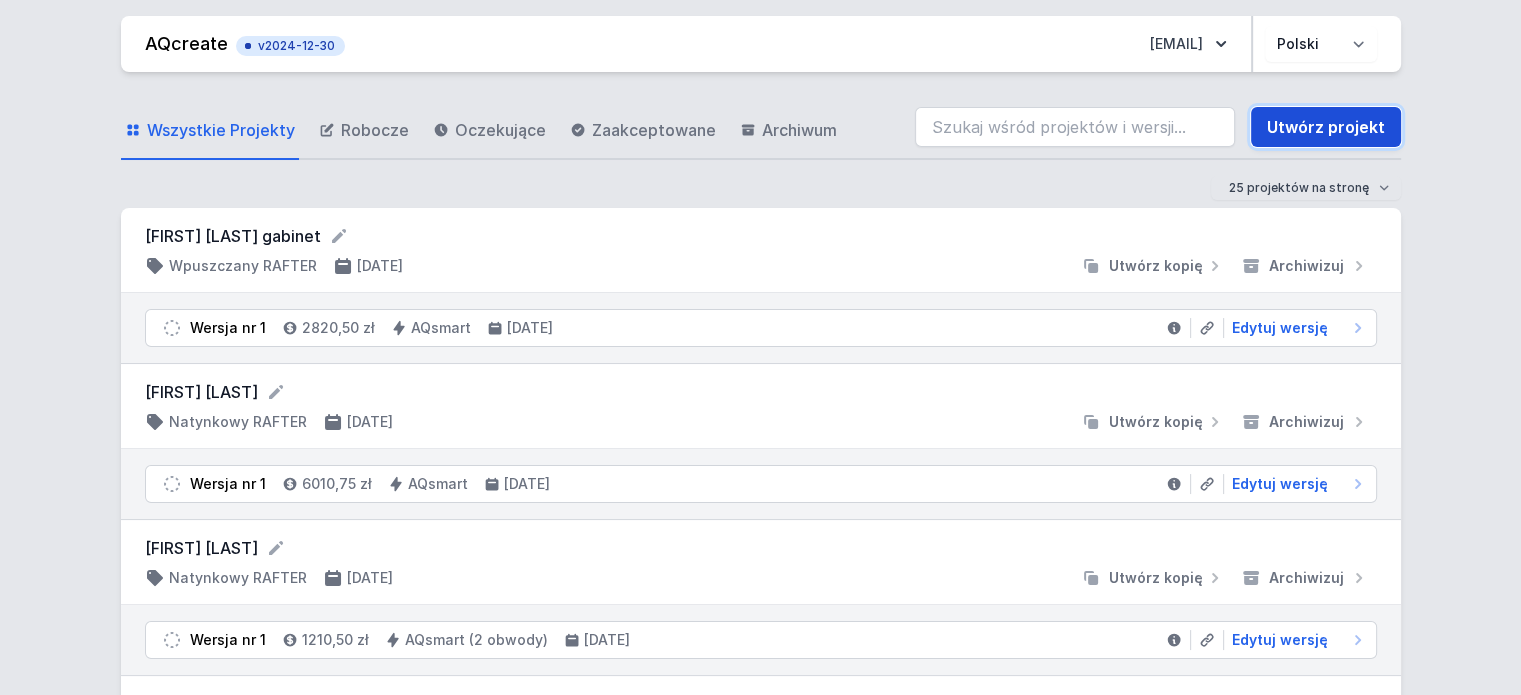 click on "Utwórz projekt" at bounding box center [1326, 127] 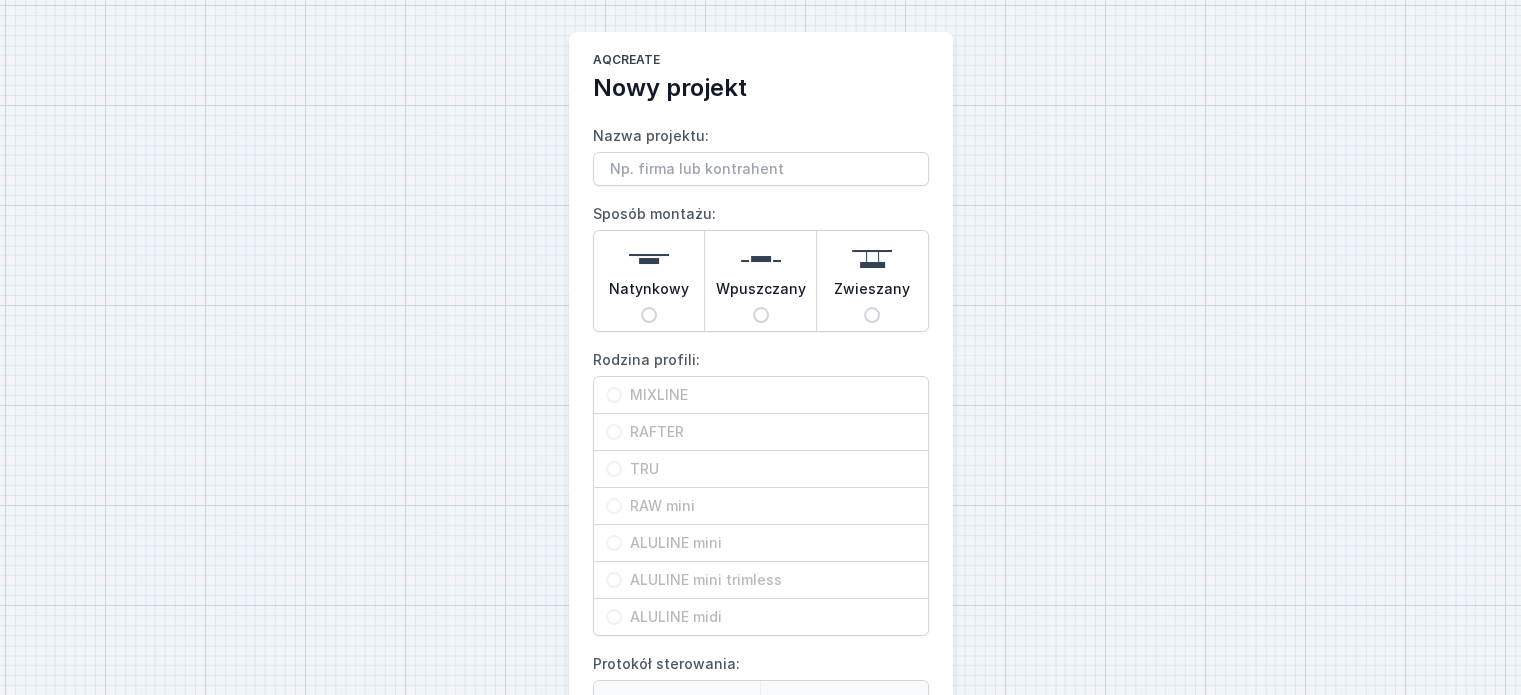 click at bounding box center (649, 259) 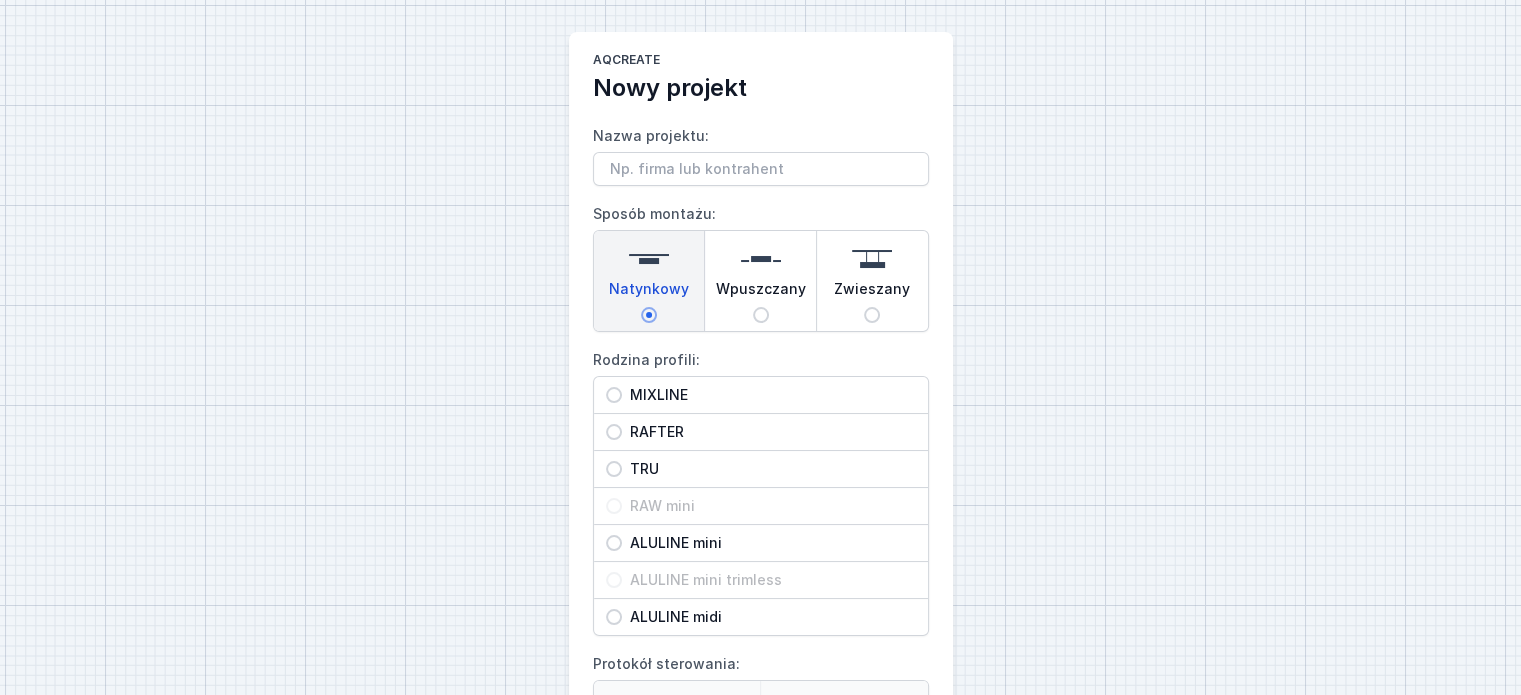 click on "MIXLINE" at bounding box center (769, 395) 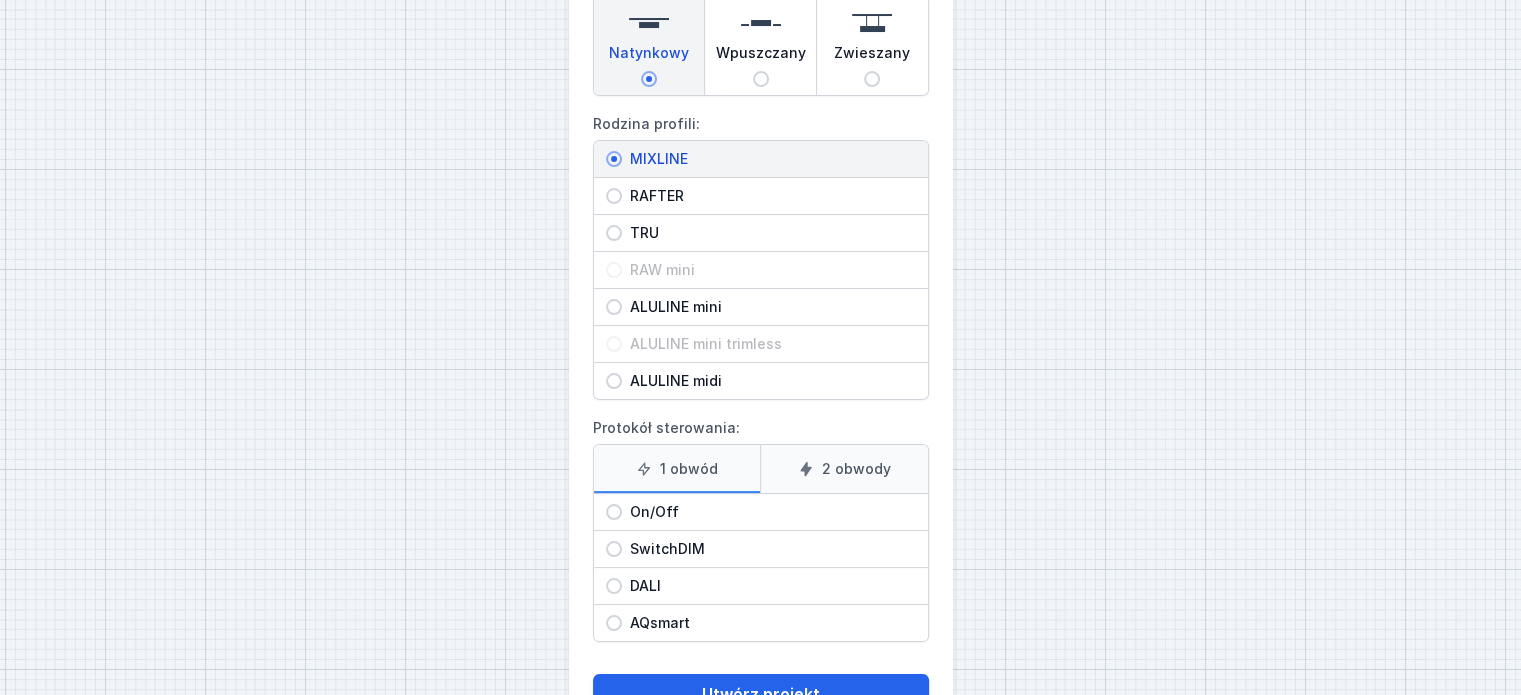 scroll, scrollTop: 300, scrollLeft: 0, axis: vertical 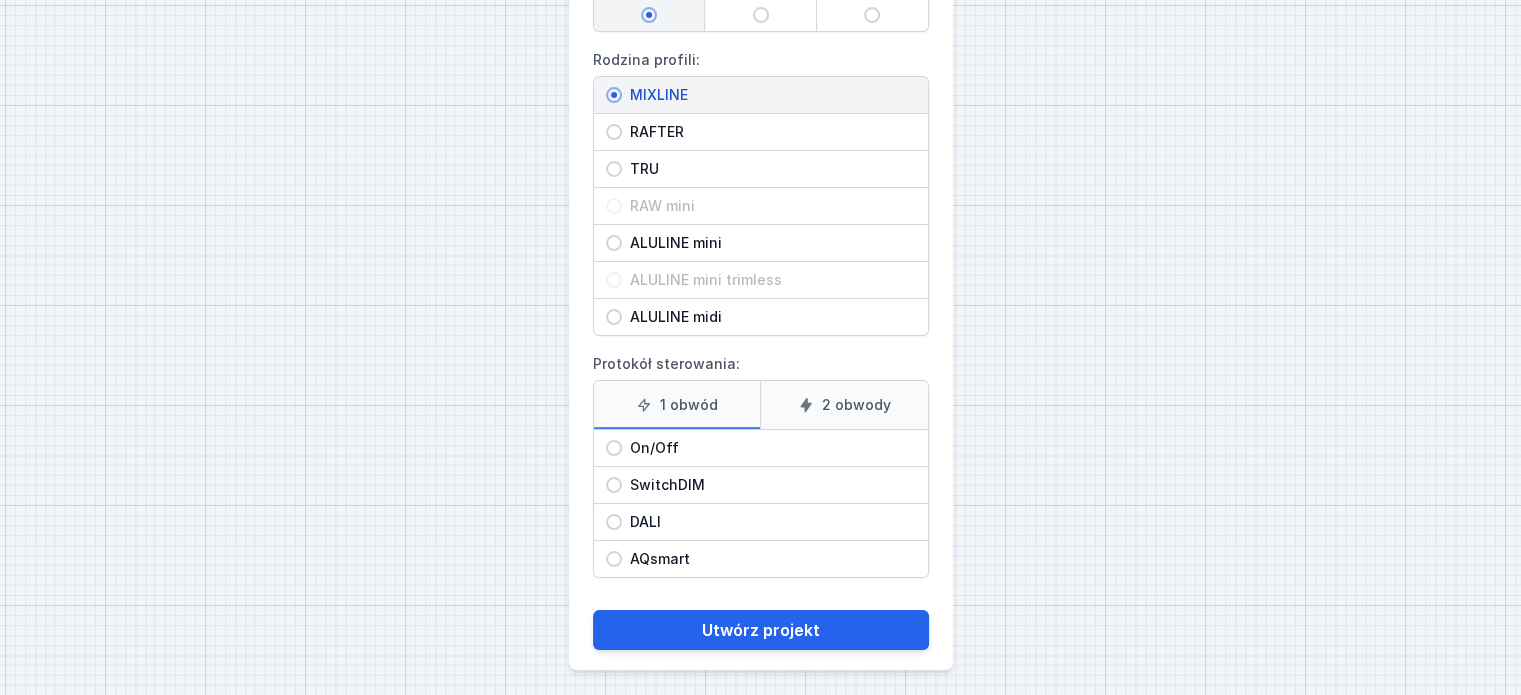 click on "DALI" at bounding box center (769, 95) 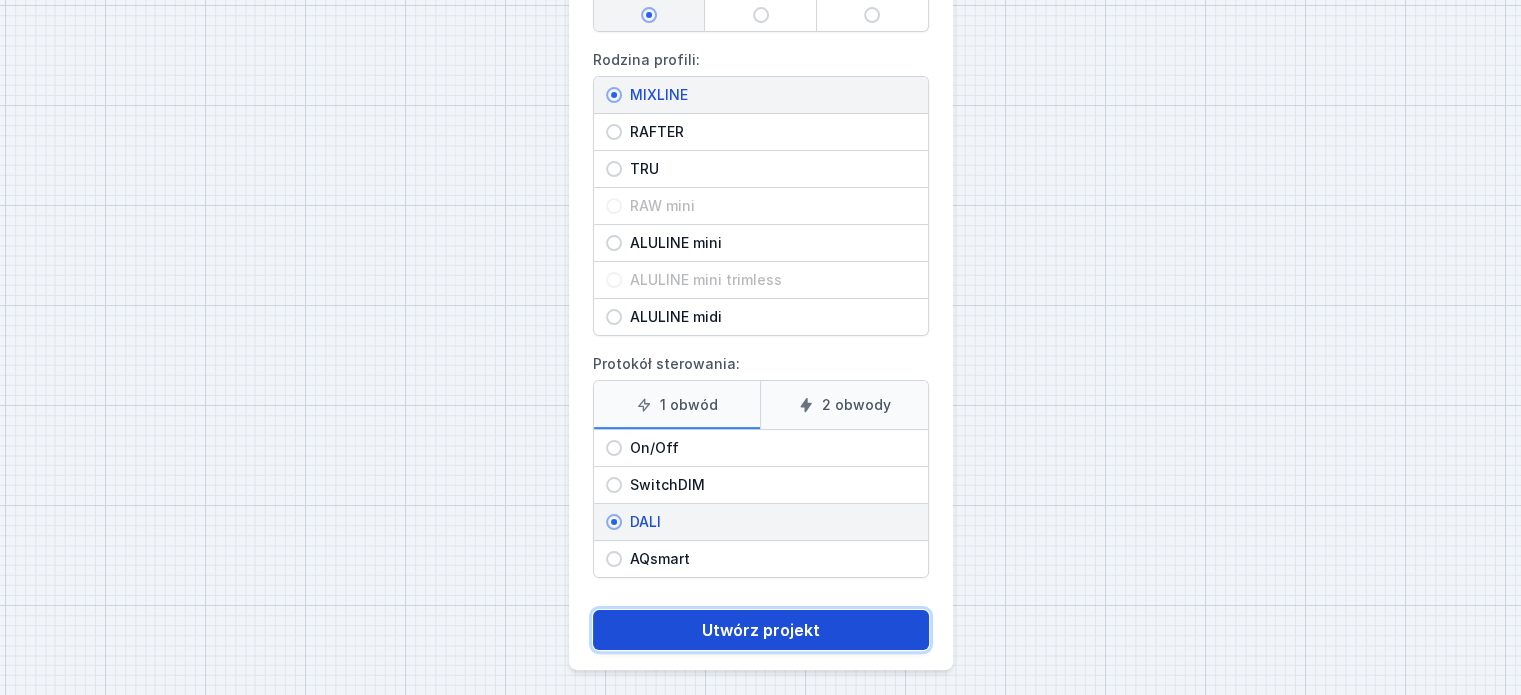 click on "Utwórz projekt" at bounding box center [761, 630] 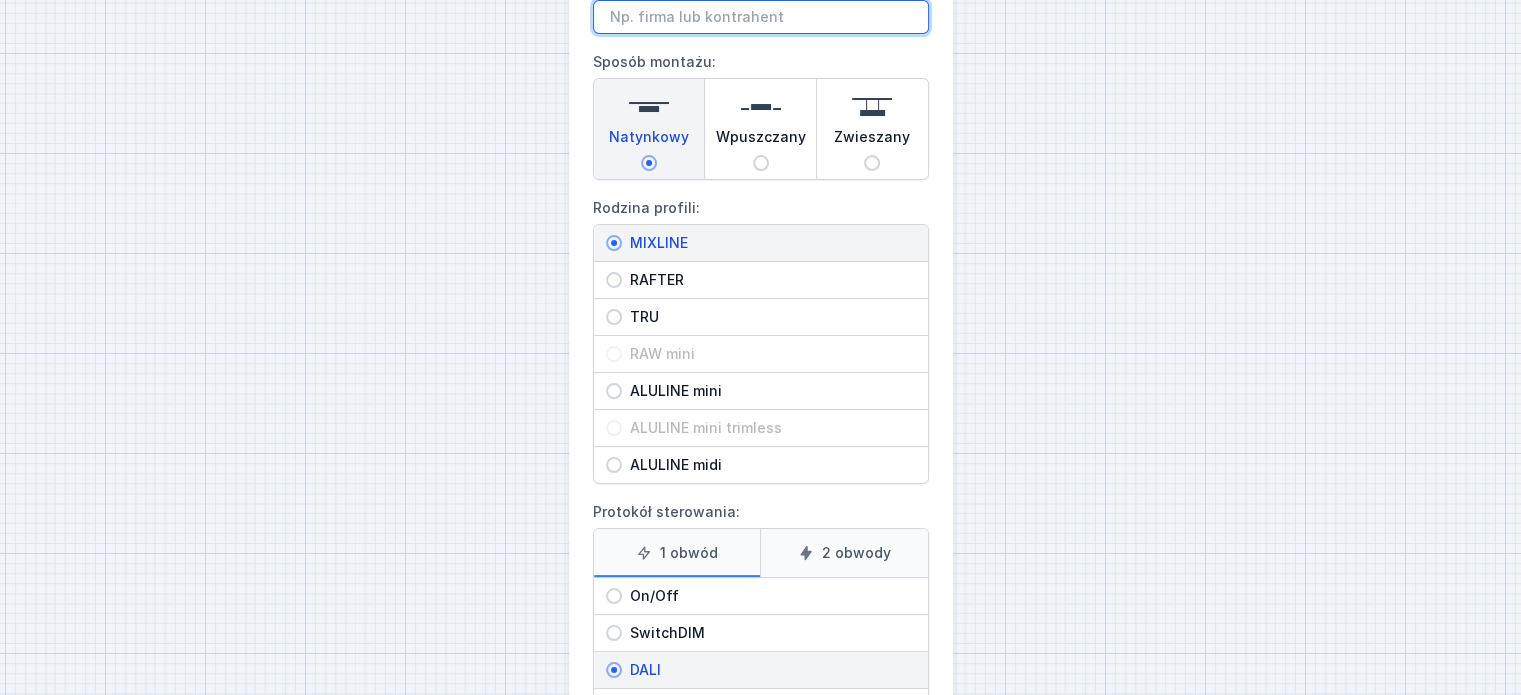 scroll, scrollTop: 52, scrollLeft: 0, axis: vertical 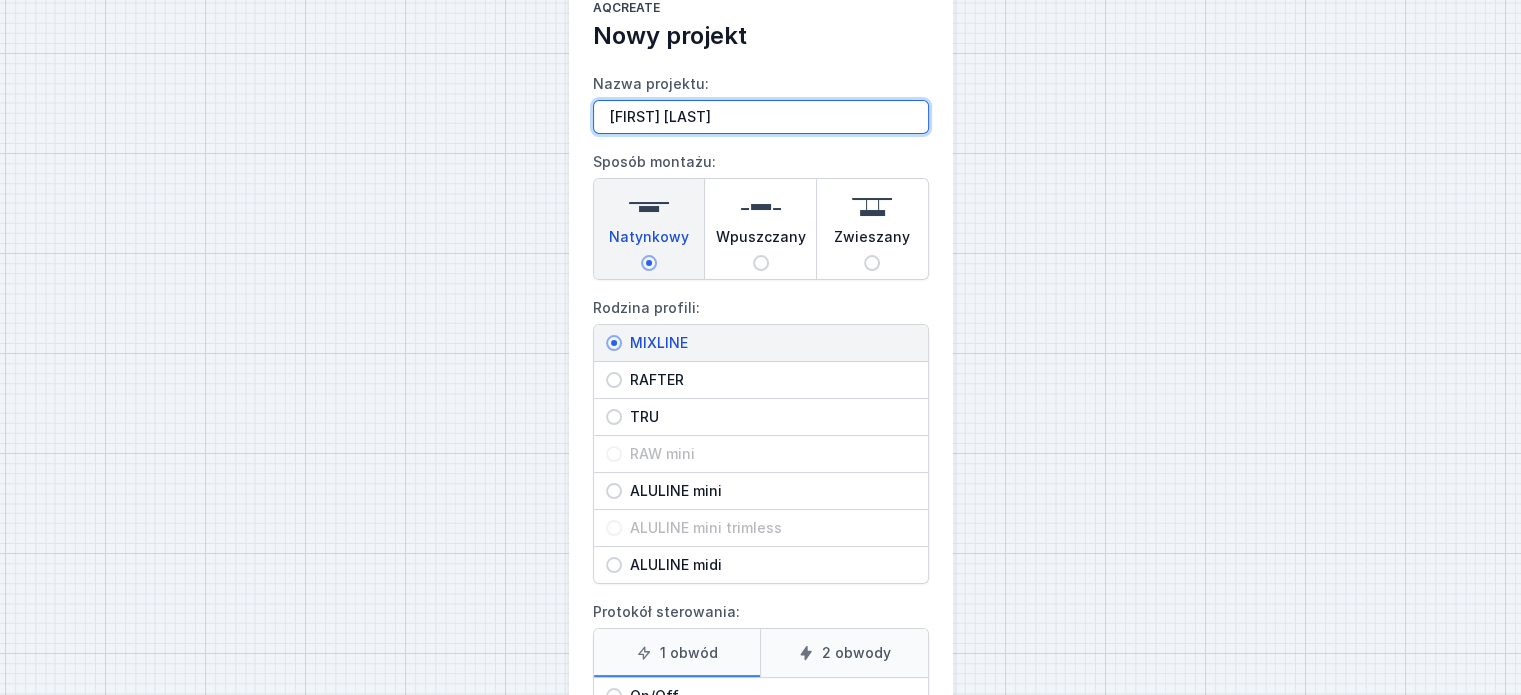 type on "[FIRST] [LAST]" 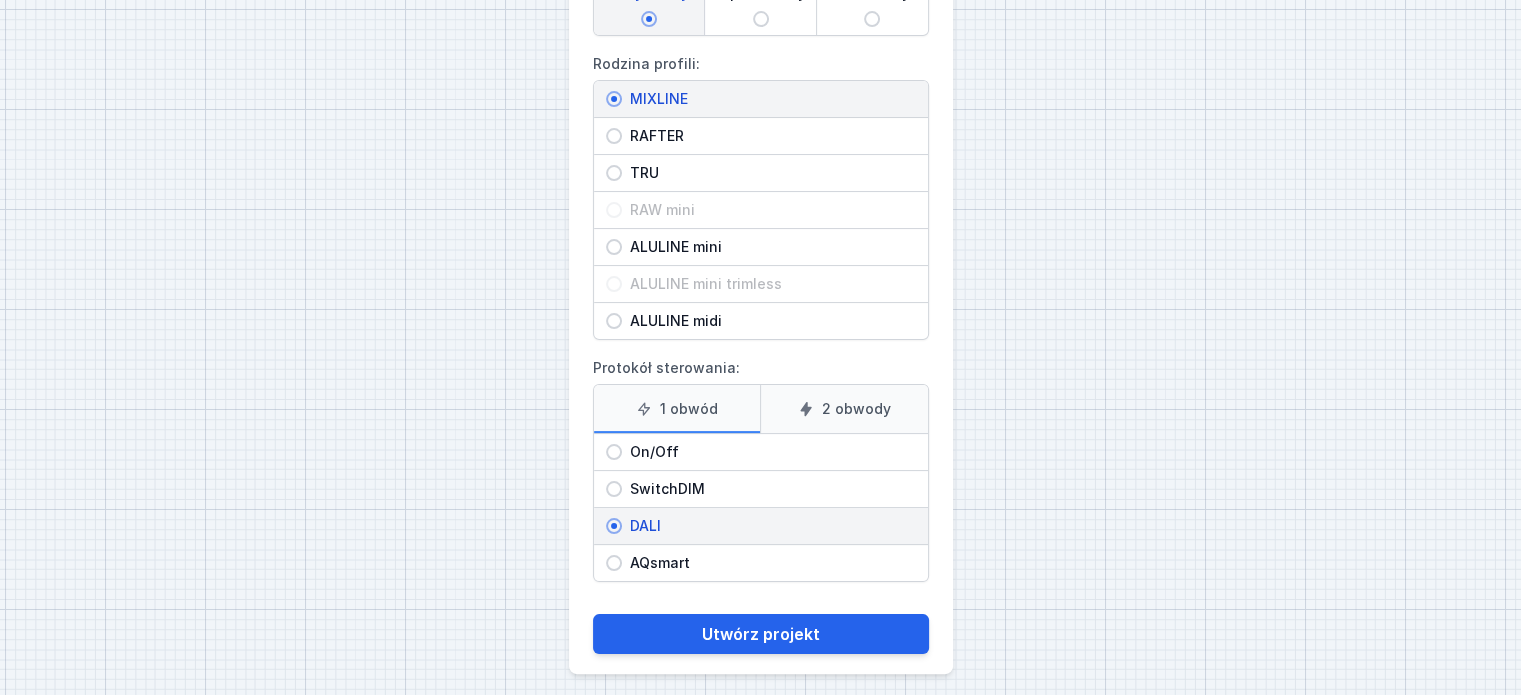scroll, scrollTop: 303, scrollLeft: 0, axis: vertical 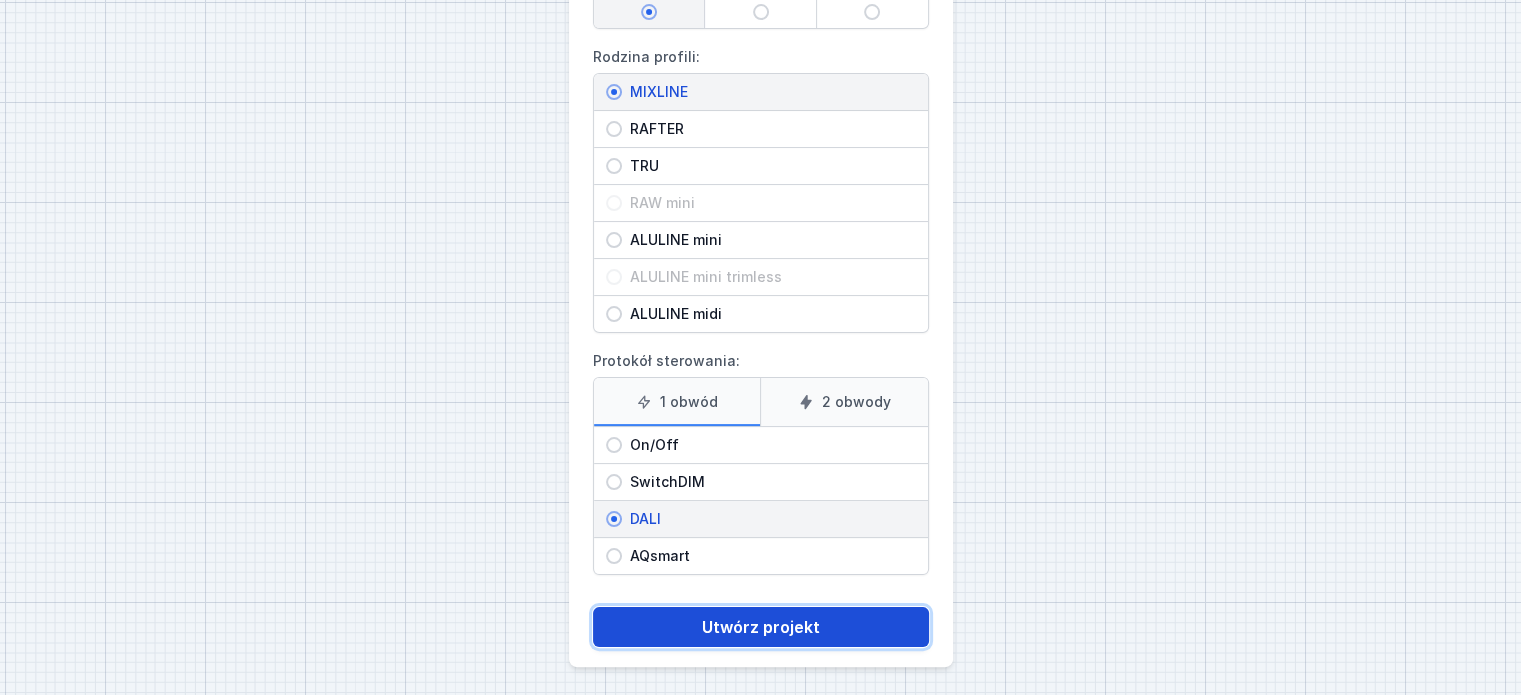 click on "Utwórz projekt" at bounding box center (761, 627) 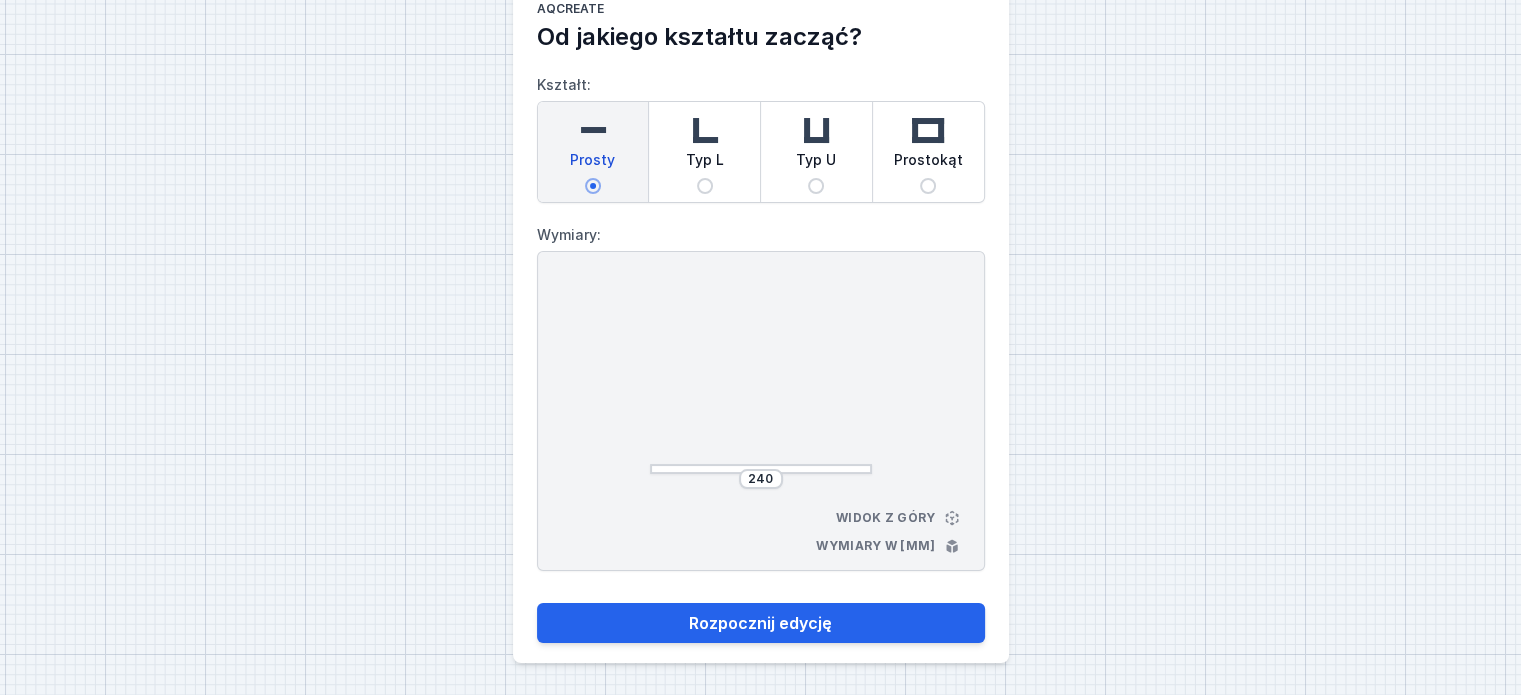 scroll, scrollTop: 50, scrollLeft: 0, axis: vertical 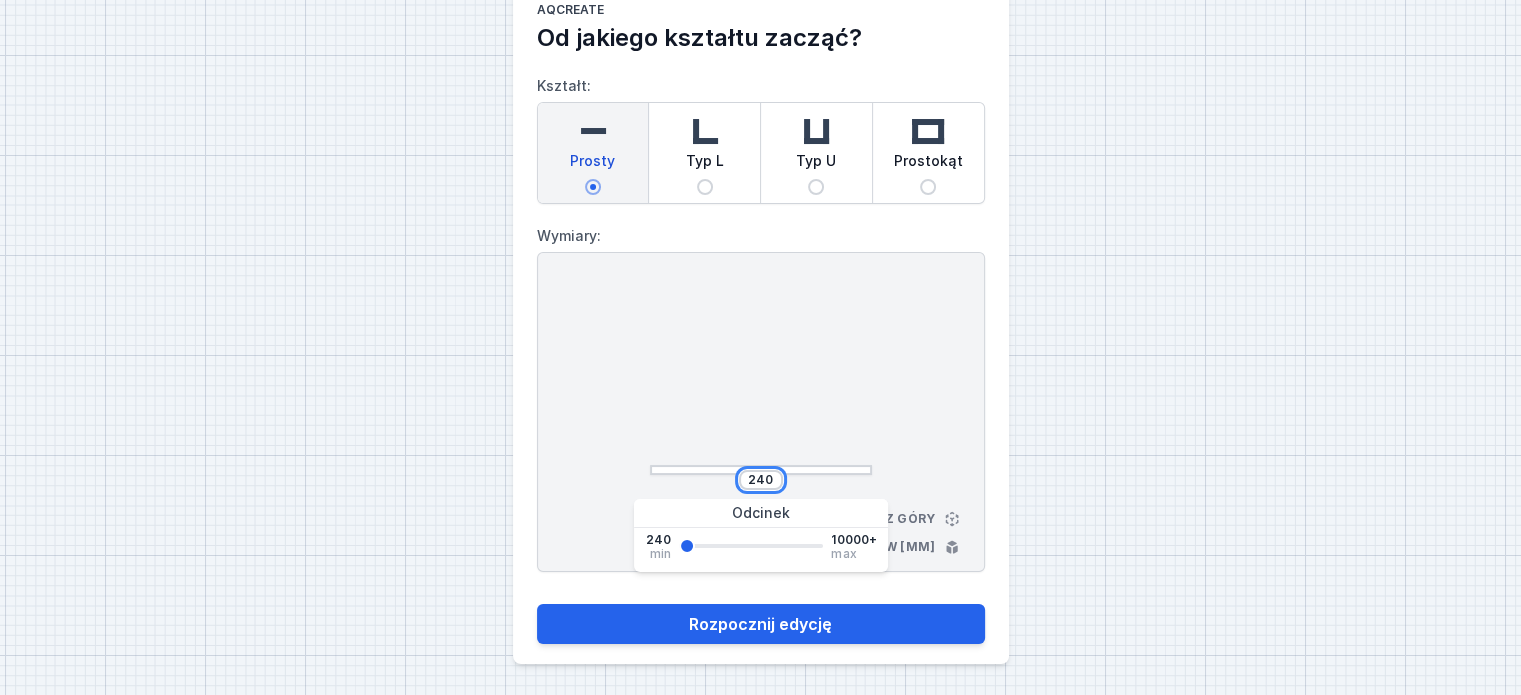 drag, startPoint x: 769, startPoint y: 477, endPoint x: 750, endPoint y: 478, distance: 19.026299 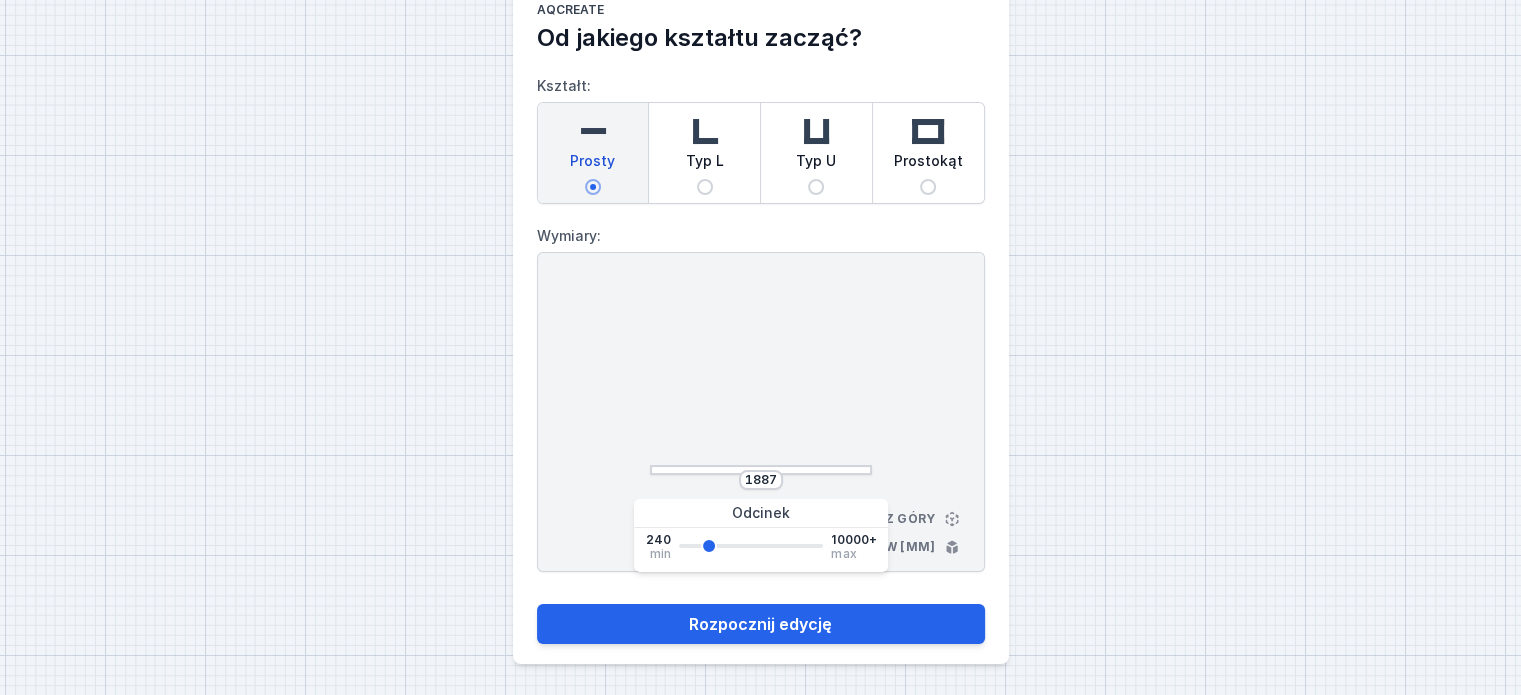 drag, startPoint x: 691, startPoint y: 546, endPoint x: 707, endPoint y: 546, distance: 16 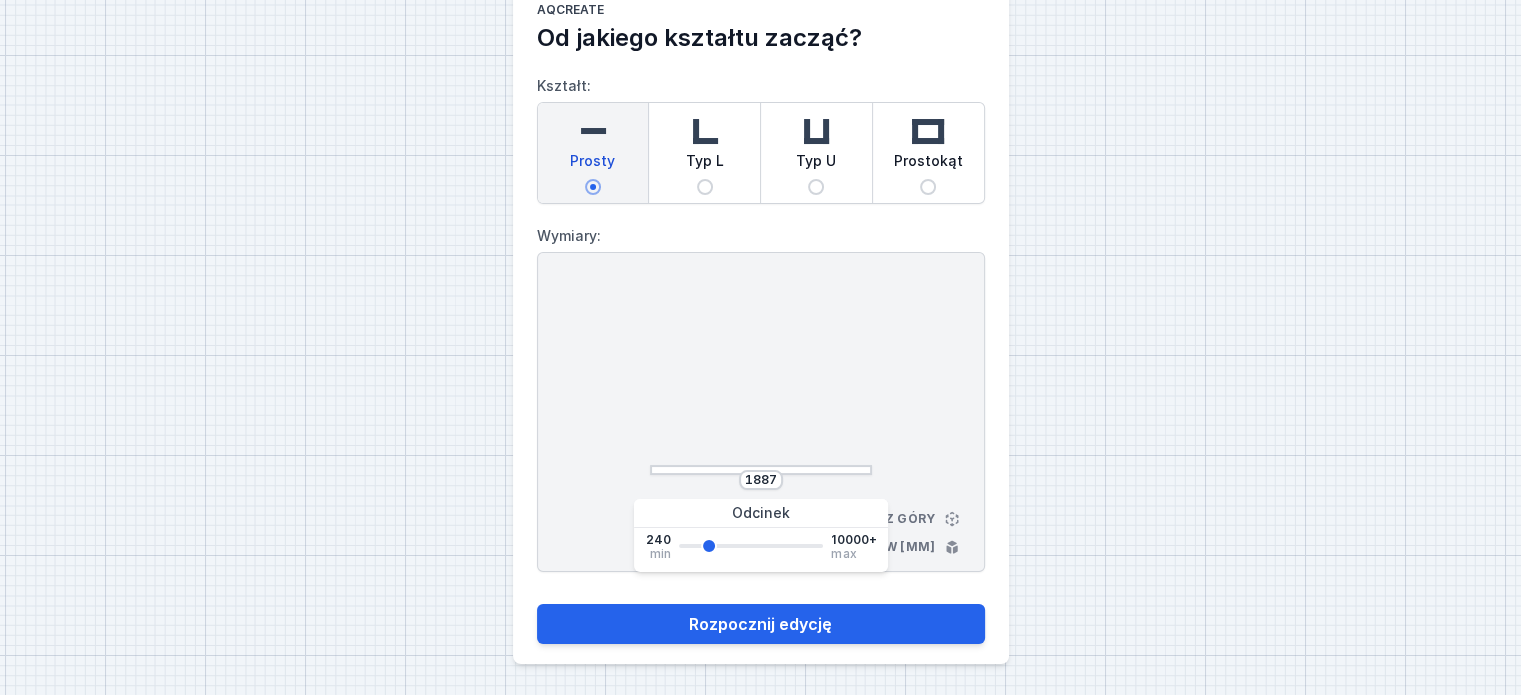 type on "1887" 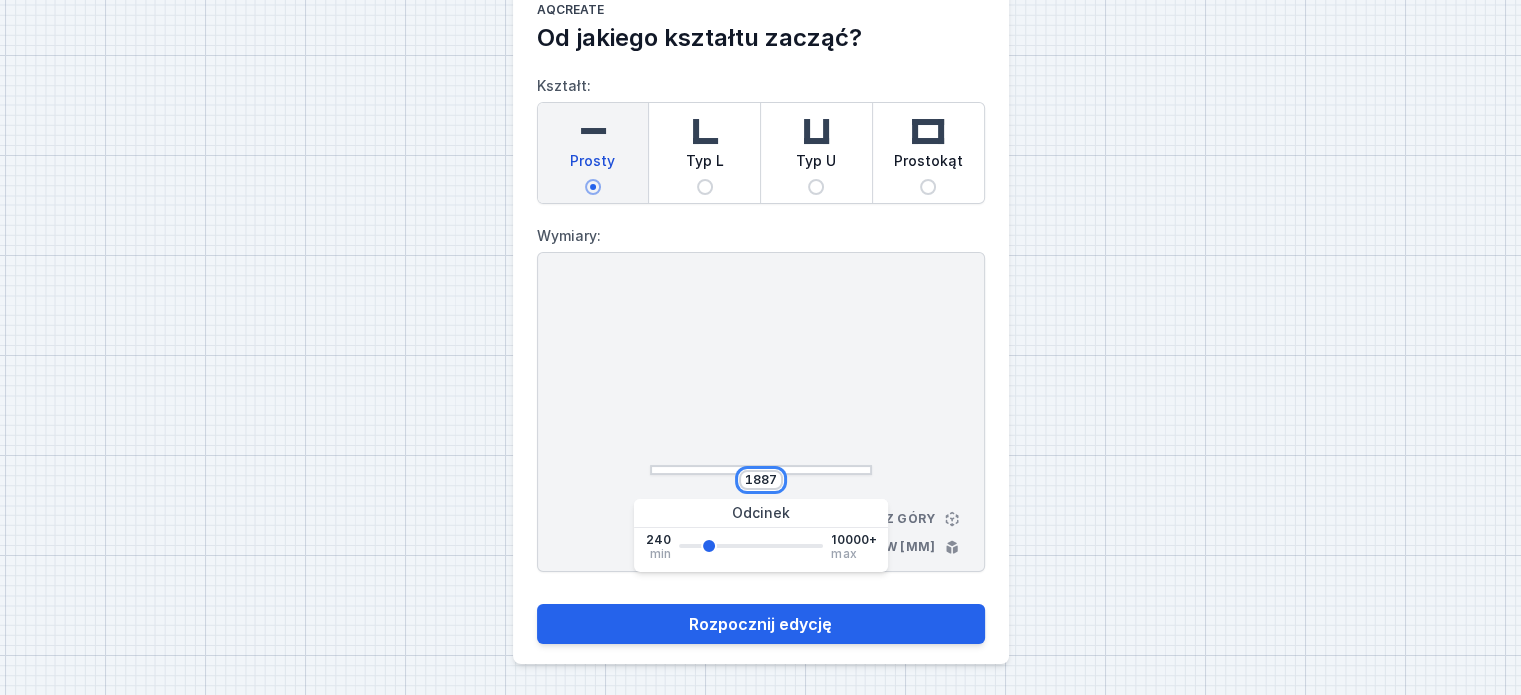 drag, startPoint x: 746, startPoint y: 482, endPoint x: 779, endPoint y: 481, distance: 33.01515 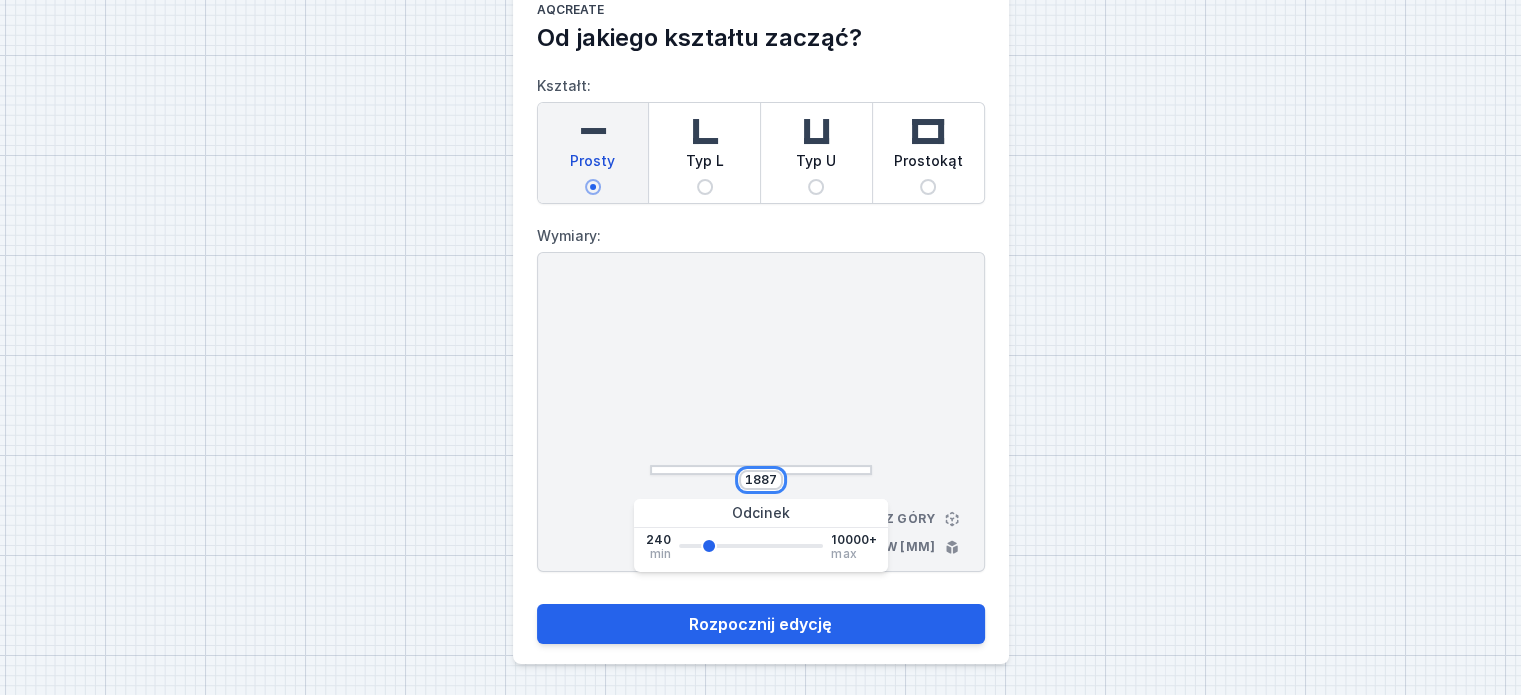 click on "1887" at bounding box center [761, 480] 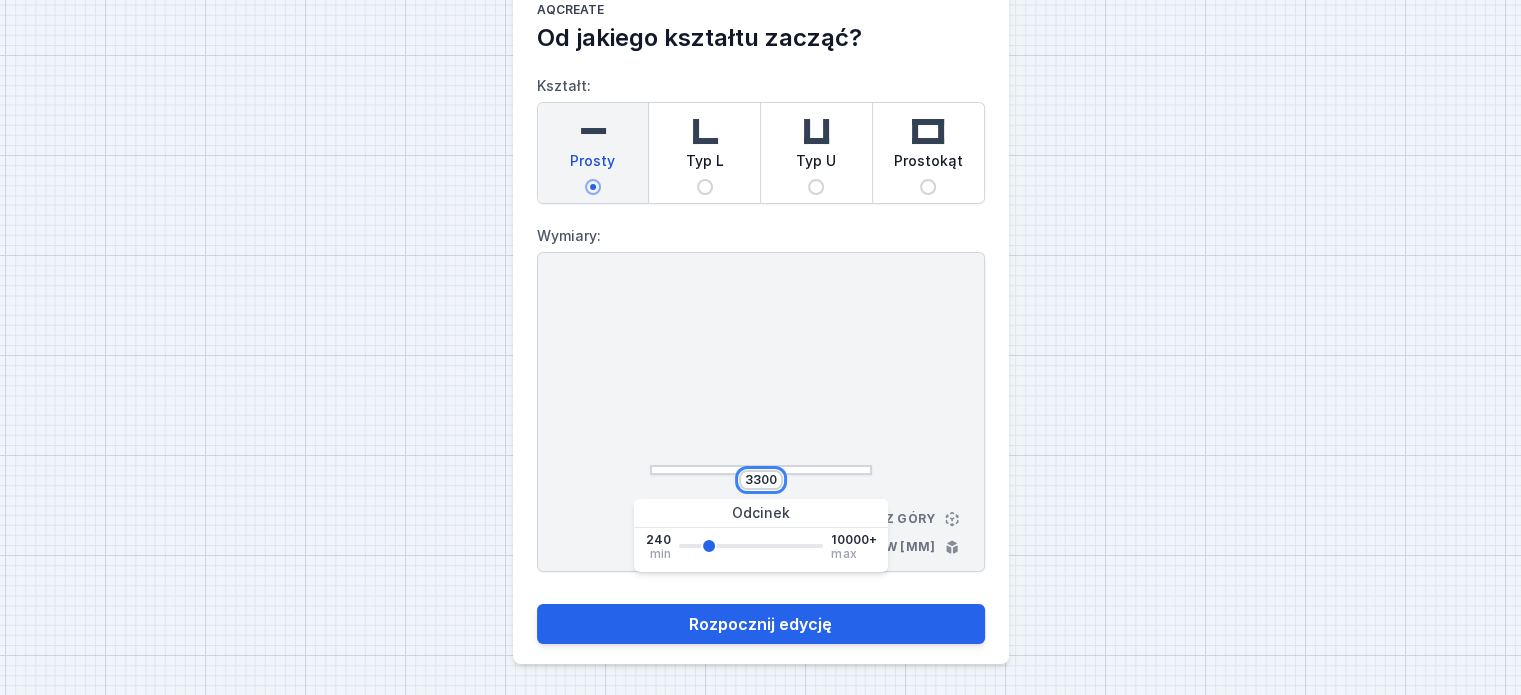 type on "3300" 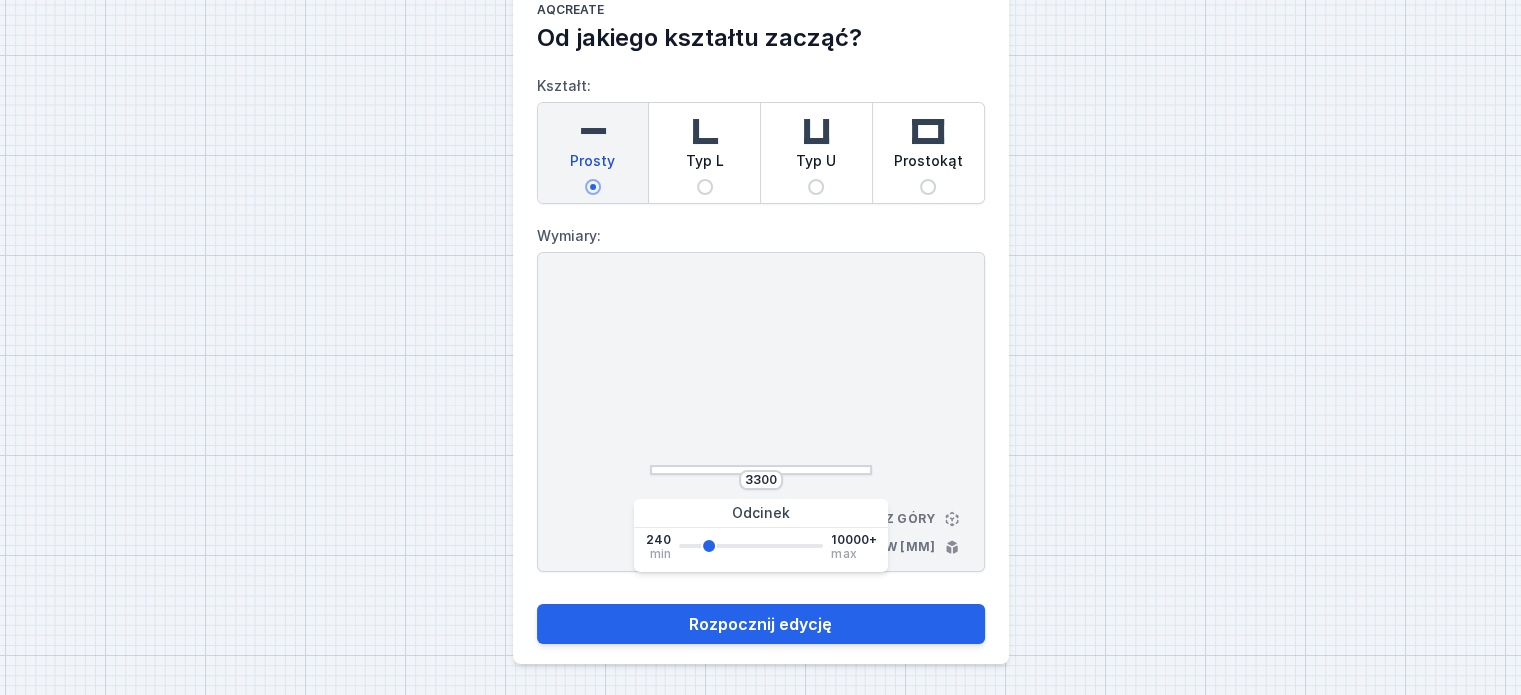 click on "3300 Widok z góry Wymiary w [mm]" at bounding box center (761, 412) 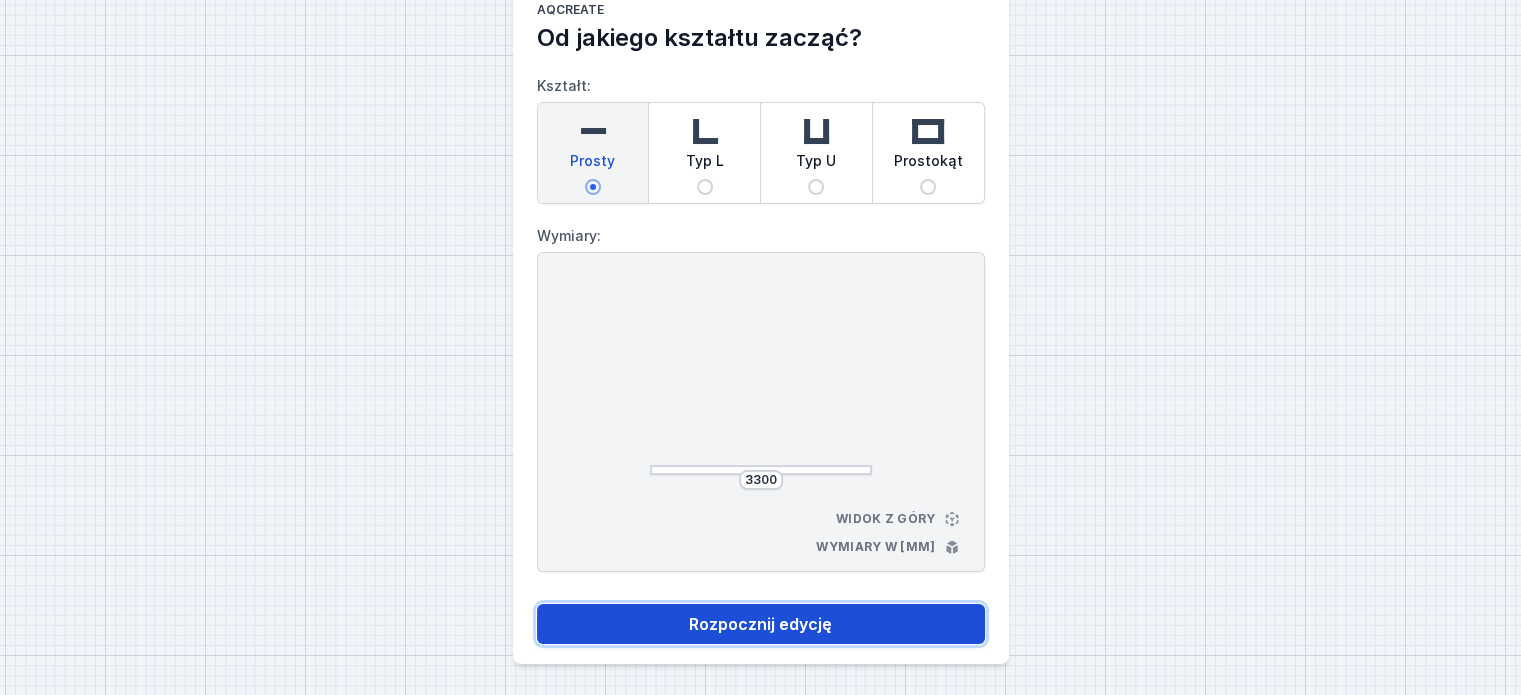 click on "Rozpocznij edycję" at bounding box center (761, 624) 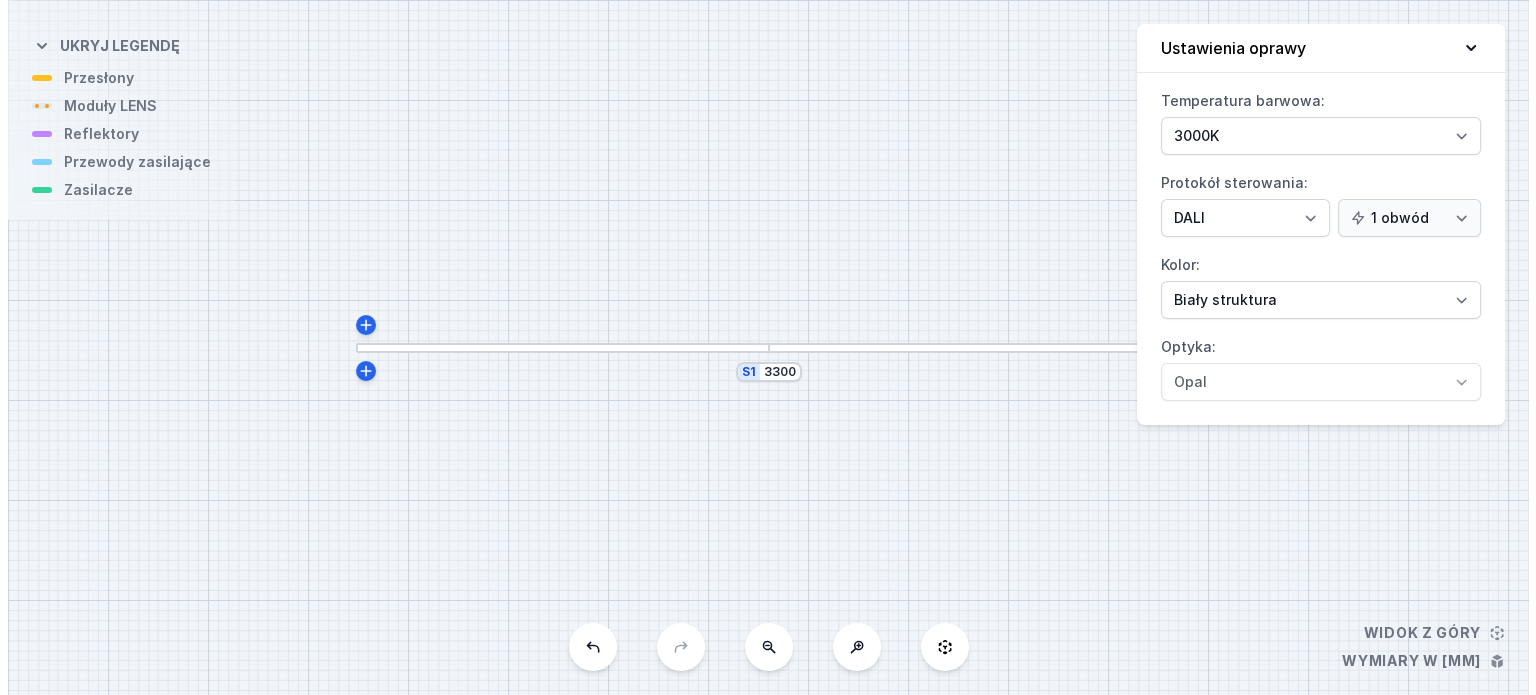 scroll, scrollTop: 0, scrollLeft: 0, axis: both 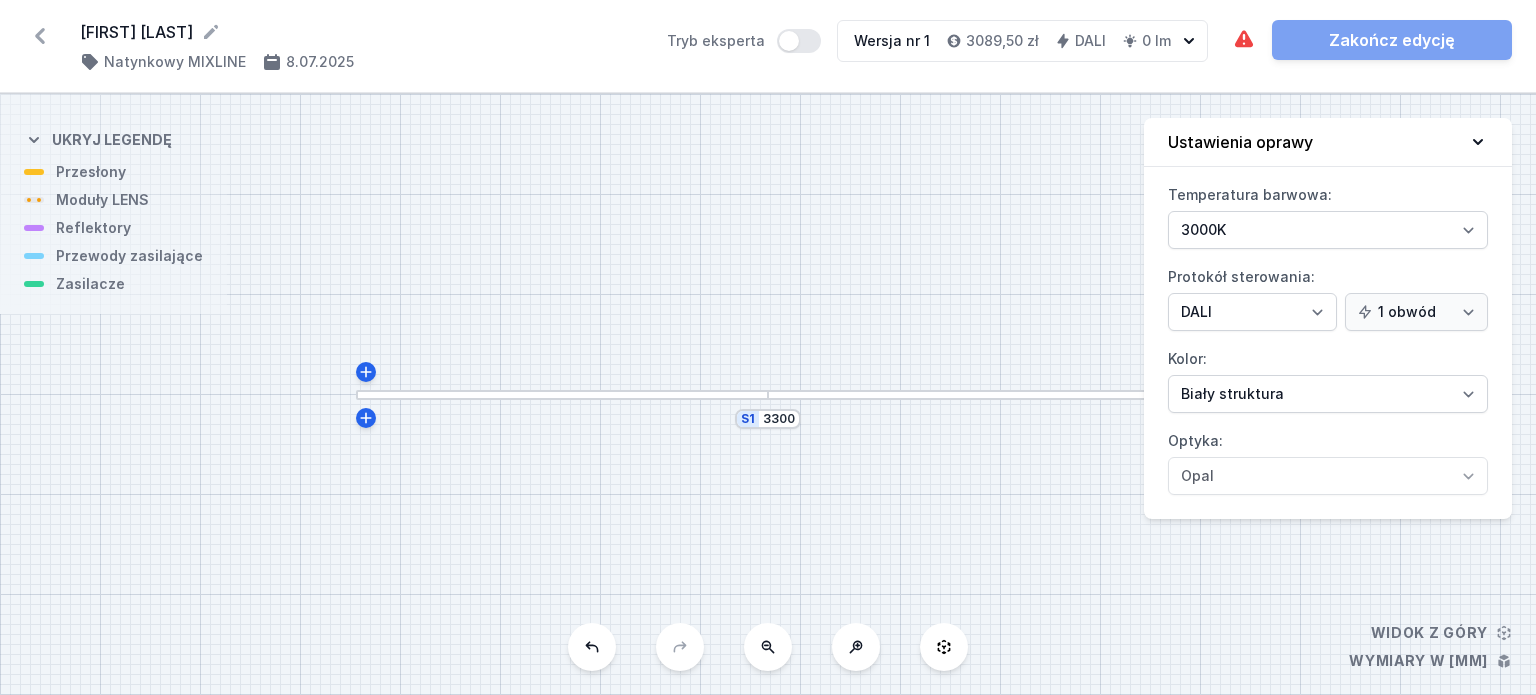 click at bounding box center [1478, 142] 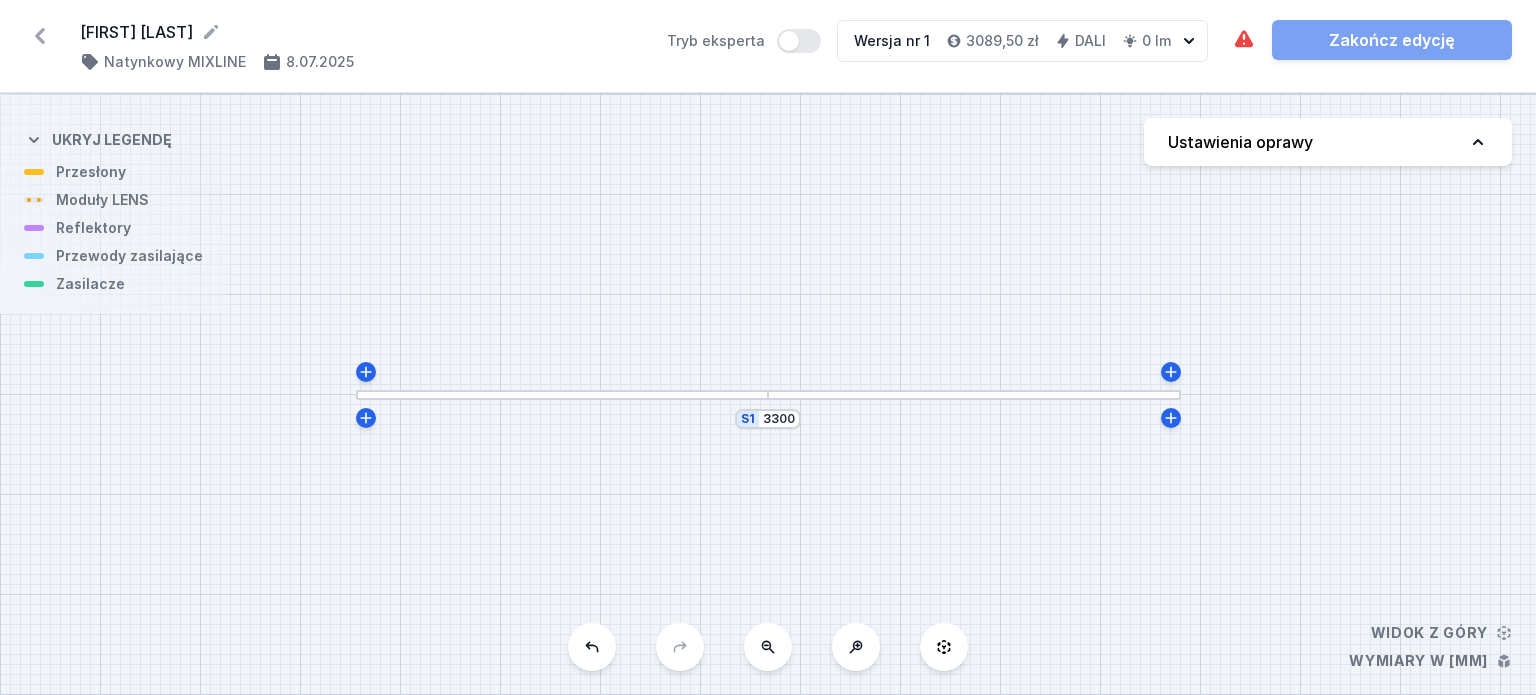 click on "Ustawienia oprawy" at bounding box center [1328, 142] 